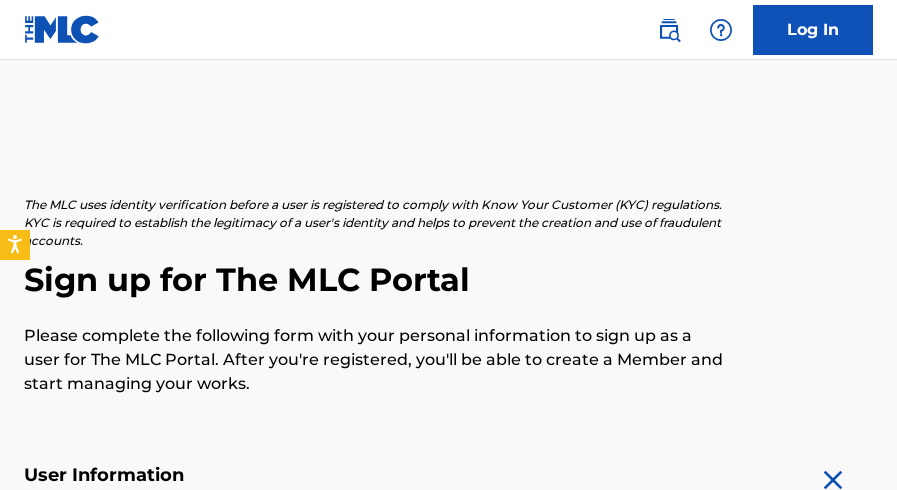 scroll, scrollTop: 280, scrollLeft: 0, axis: vertical 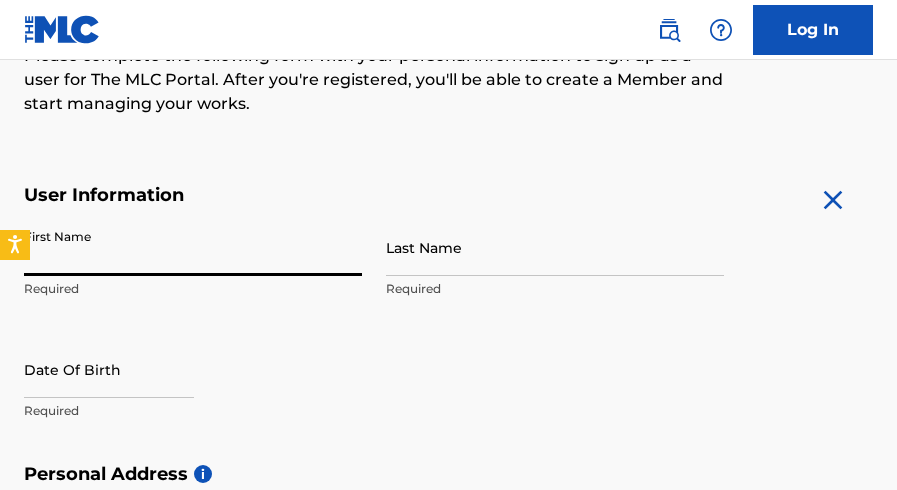 click on "First Name" at bounding box center [193, 247] 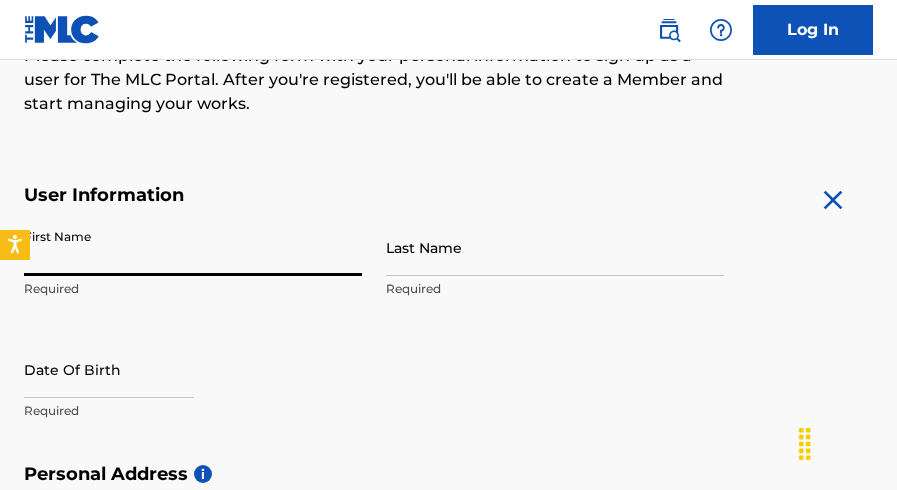 type on "[FIRST]" 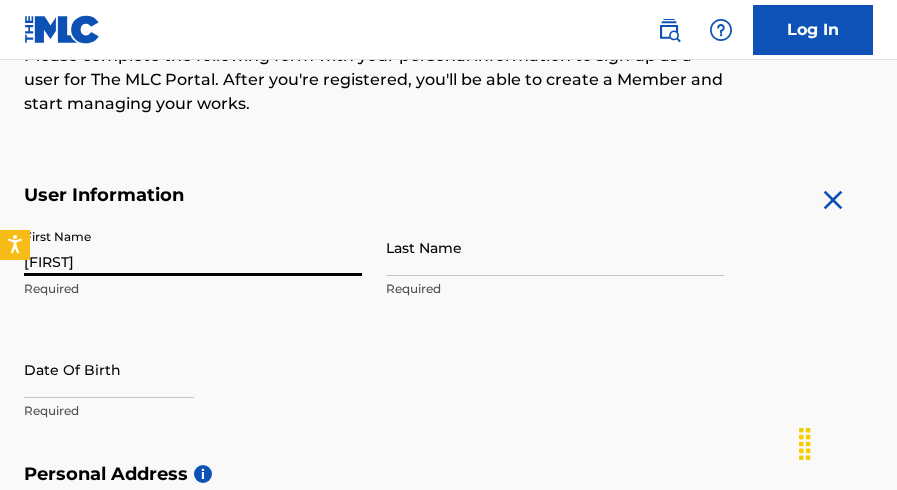 type on "[LAST]" 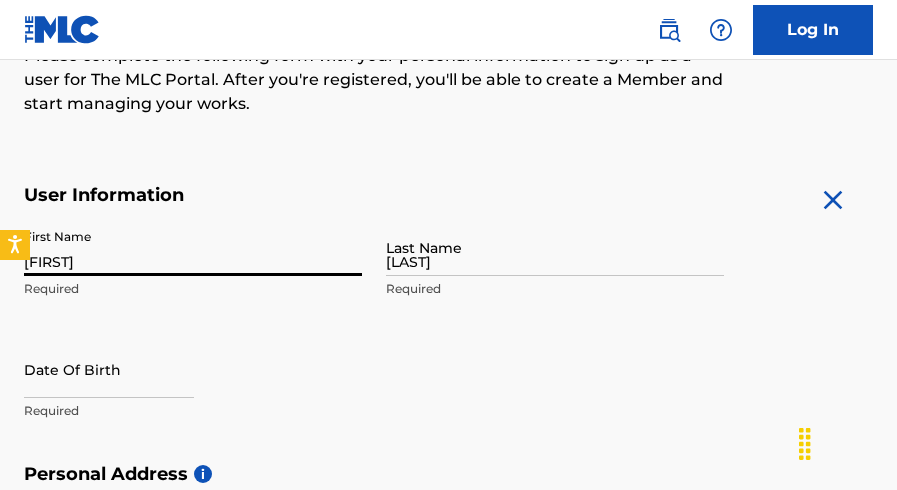 type on "[EMAIL]" 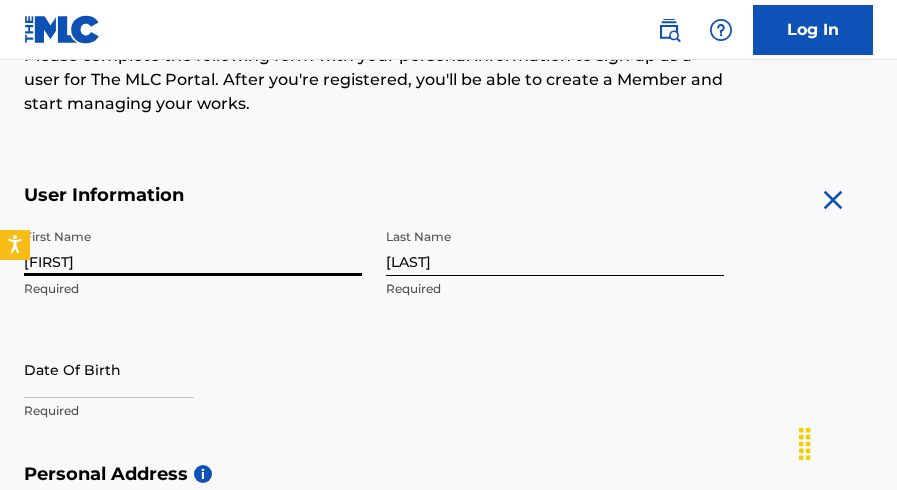 select on "7" 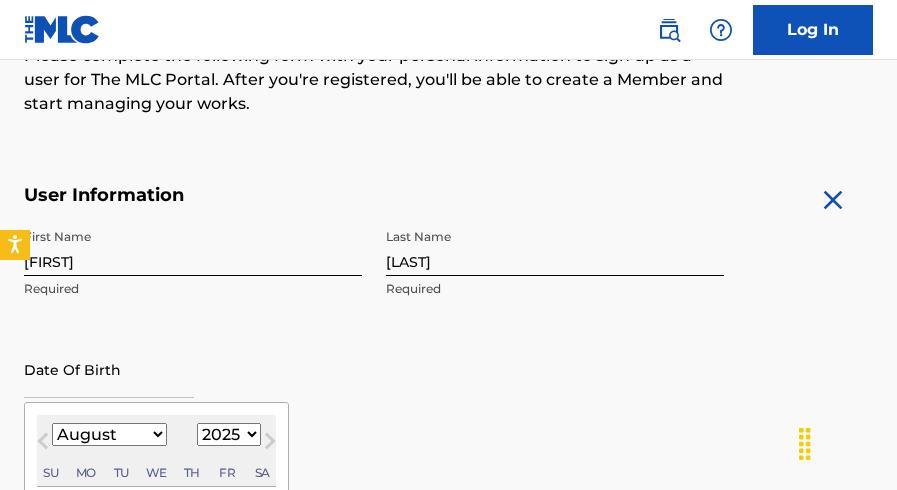 click at bounding box center (109, 369) 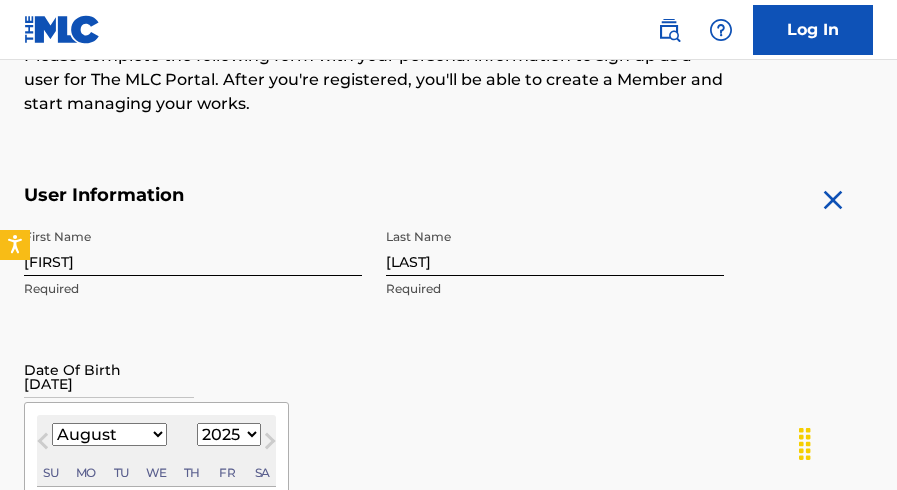 type on "[DATE]" 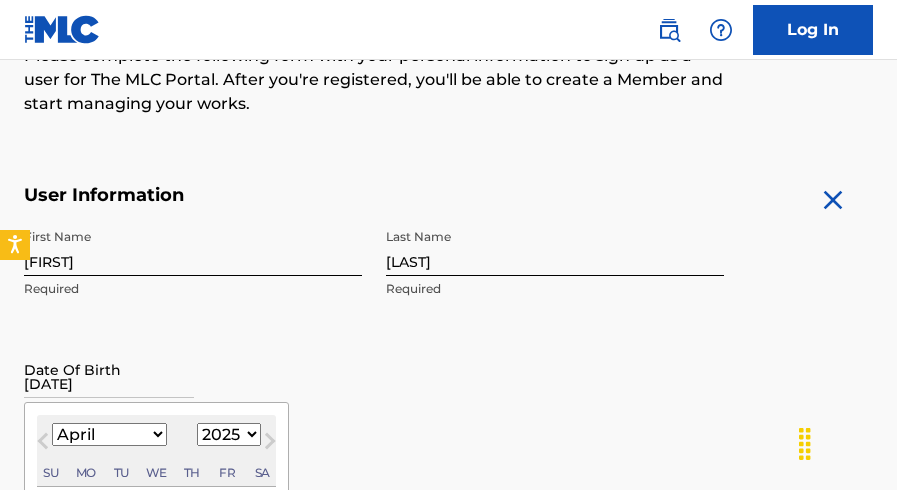 click on "January February March April May June July August September October November December" at bounding box center (109, 434) 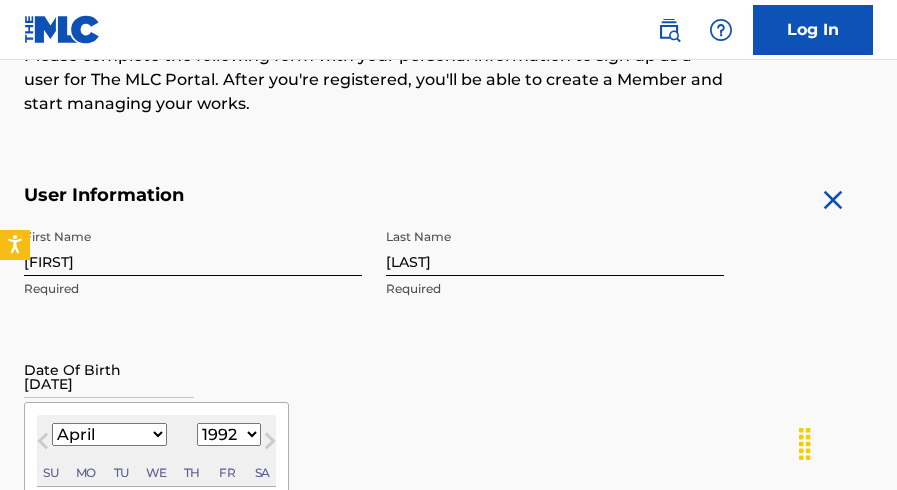 click on "1899 1900 1901 1902 1903 1904 1905 1906 1907 1908 1909 1910 1911 1912 1913 1914 1915 1916 1917 1918 1919 1920 1921 1922 1923 1924 1925 1926 1927 1928 1929 1930 1931 1932 1933 1934 1935 1936 1937 1938 1939 1940 1941 1942 1943 1944 1945 1946 1947 1948 1949 1950 1951 1952 1953 1954 1955 1956 1957 1958 1959 1960 1961 1962 1963 1964 1965 1966 1967 1968 1969 1970 1971 1972 1973 1974 1975 1976 1977 1978 1979 1980 1981 1982 1983 1984 1985 1986 1987 1988 1989 1990 1991 1992 1993 1994 1995 1996 1997 1998 1999 2000 2001 2002 2003 2004 2005 2006 2007 2008 2009 2010 2011 2012 2013 2014 2015 2016 2017 2018 2019 2020 2021 2022 2023 2024 2025 2026 2027 2028 2029 2030 2031 2032 2033 2034 2035 2036 2037 2038 2039 2040 2041 2042 2043 2044 2045 2046 2047 2048 2049 2050 2051 2052 2053 2054 2055 2056 2057 2058 2059 2060 2061 2062 2063 2064 2065 2066 2067 2068 2069 2070 2071 2072 2073 2074 2075 2076 2077 2078 2079 2080 2081 2082 2083 2084 2085 2086 2087 2088 2089 2090 2091 2092 2093 2094 2095 2096 2097 2098 2099 2100" at bounding box center (229, 434) 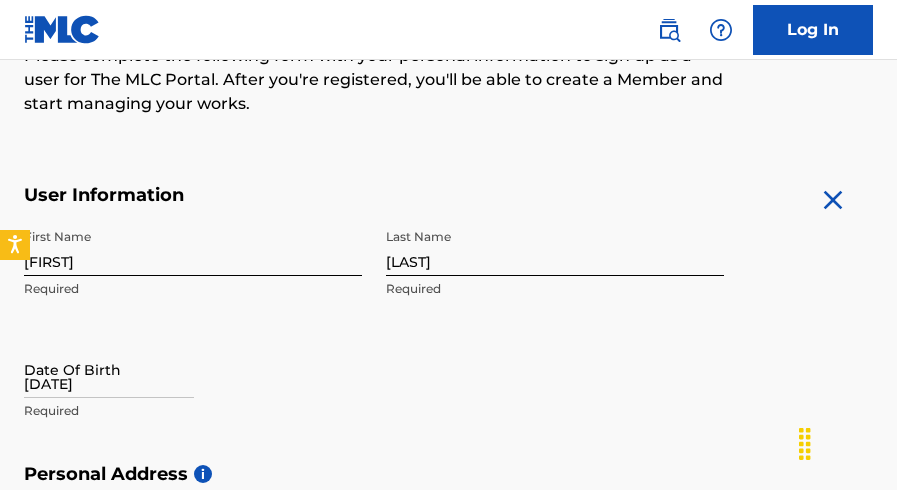 scroll, scrollTop: 708, scrollLeft: 0, axis: vertical 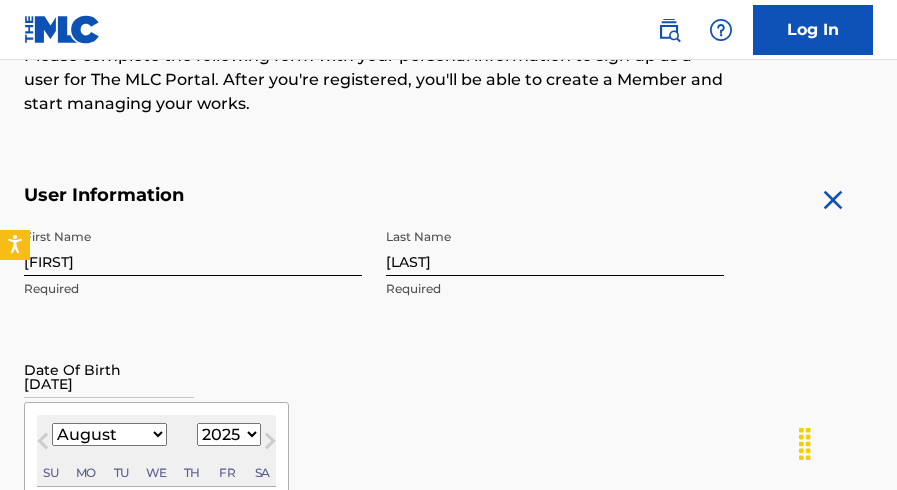 click on "January February March April May June July August September October November December" at bounding box center (109, 434) 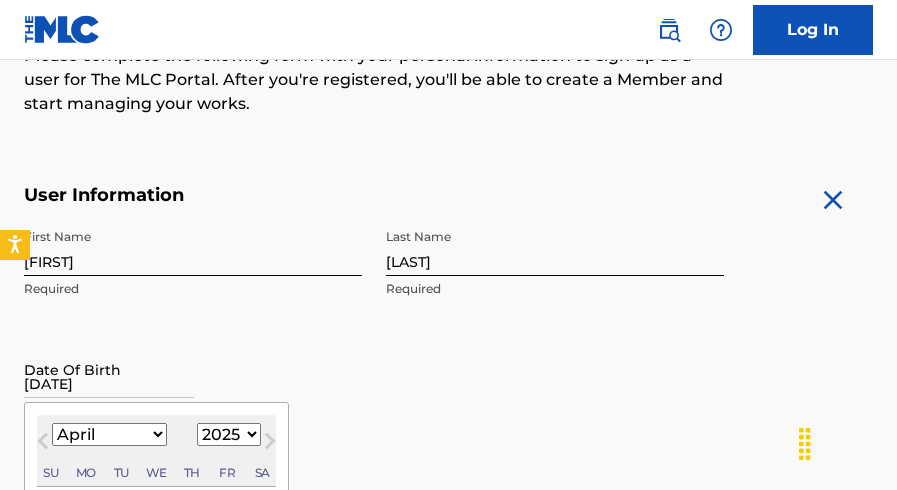 click on "January February March April May June July August September October November December" at bounding box center (109, 434) 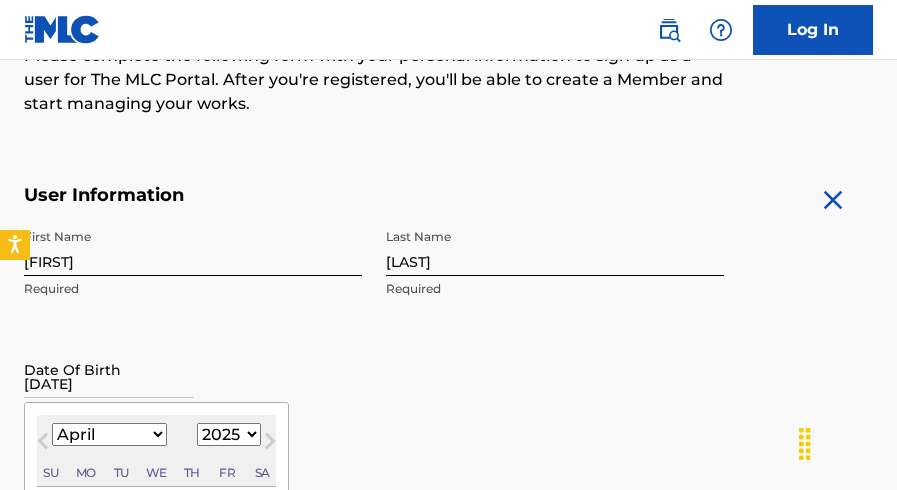 click on "1899 1900 1901 1902 1903 1904 1905 1906 1907 1908 1909 1910 1911 1912 1913 1914 1915 1916 1917 1918 1919 1920 1921 1922 1923 1924 1925 1926 1927 1928 1929 1930 1931 1932 1933 1934 1935 1936 1937 1938 1939 1940 1941 1942 1943 1944 1945 1946 1947 1948 1949 1950 1951 1952 1953 1954 1955 1956 1957 1958 1959 1960 1961 1962 1963 1964 1965 1966 1967 1968 1969 1970 1971 1972 1973 1974 1975 1976 1977 1978 1979 1980 1981 1982 1983 1984 1985 1986 1987 1988 1989 1990 1991 1992 1993 1994 1995 1996 1997 1998 1999 2000 2001 2002 2003 2004 2005 2006 2007 2008 2009 2010 2011 2012 2013 2014 2015 2016 2017 2018 2019 2020 2021 2022 2023 2024 2025 2026 2027 2028 2029 2030 2031 2032 2033 2034 2035 2036 2037 2038 2039 2040 2041 2042 2043 2044 2045 2046 2047 2048 2049 2050 2051 2052 2053 2054 2055 2056 2057 2058 2059 2060 2061 2062 2063 2064 2065 2066 2067 2068 2069 2070 2071 2072 2073 2074 2075 2076 2077 2078 2079 2080 2081 2082 2083 2084 2085 2086 2087 2088 2089 2090 2091 2092 2093 2094 2095 2096 2097 2098 2099 2100" at bounding box center [229, 434] 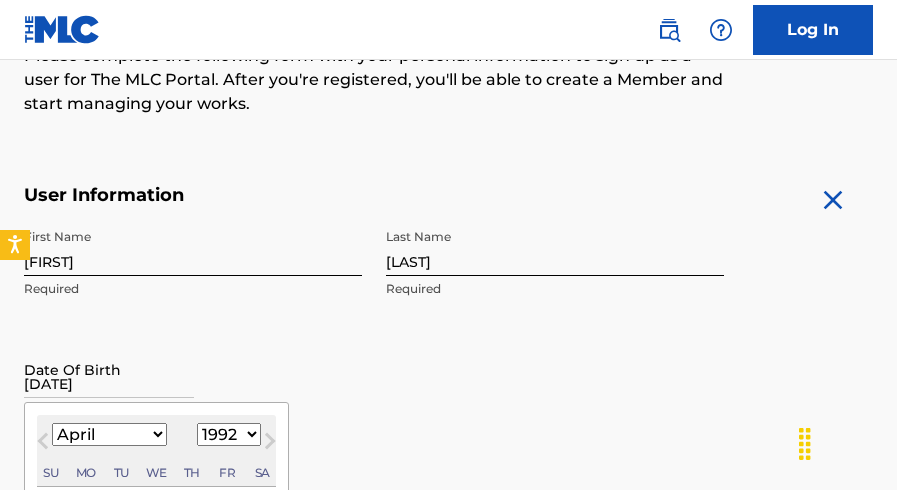 click on "1899 1900 1901 1902 1903 1904 1905 1906 1907 1908 1909 1910 1911 1912 1913 1914 1915 1916 1917 1918 1919 1920 1921 1922 1923 1924 1925 1926 1927 1928 1929 1930 1931 1932 1933 1934 1935 1936 1937 1938 1939 1940 1941 1942 1943 1944 1945 1946 1947 1948 1949 1950 1951 1952 1953 1954 1955 1956 1957 1958 1959 1960 1961 1962 1963 1964 1965 1966 1967 1968 1969 1970 1971 1972 1973 1974 1975 1976 1977 1978 1979 1980 1981 1982 1983 1984 1985 1986 1987 1988 1989 1990 1991 1992 1993 1994 1995 1996 1997 1998 1999 2000 2001 2002 2003 2004 2005 2006 2007 2008 2009 2010 2011 2012 2013 2014 2015 2016 2017 2018 2019 2020 2021 2022 2023 2024 2025 2026 2027 2028 2029 2030 2031 2032 2033 2034 2035 2036 2037 2038 2039 2040 2041 2042 2043 2044 2045 2046 2047 2048 2049 2050 2051 2052 2053 2054 2055 2056 2057 2058 2059 2060 2061 2062 2063 2064 2065 2066 2067 2068 2069 2070 2071 2072 2073 2074 2075 2076 2077 2078 2079 2080 2081 2082 2083 2084 2085 2086 2087 2088 2089 2090 2091 2092 2093 2094 2095 2096 2097 2098 2099 2100" at bounding box center (229, 434) 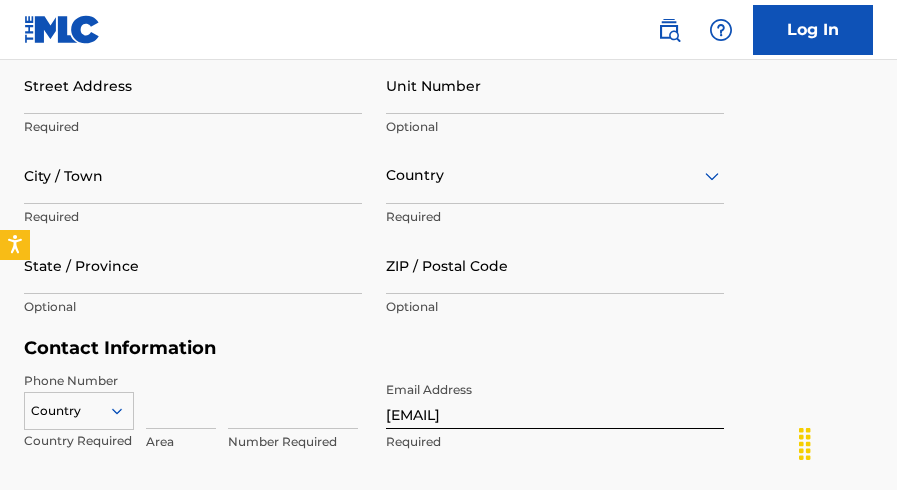 scroll, scrollTop: 280, scrollLeft: 0, axis: vertical 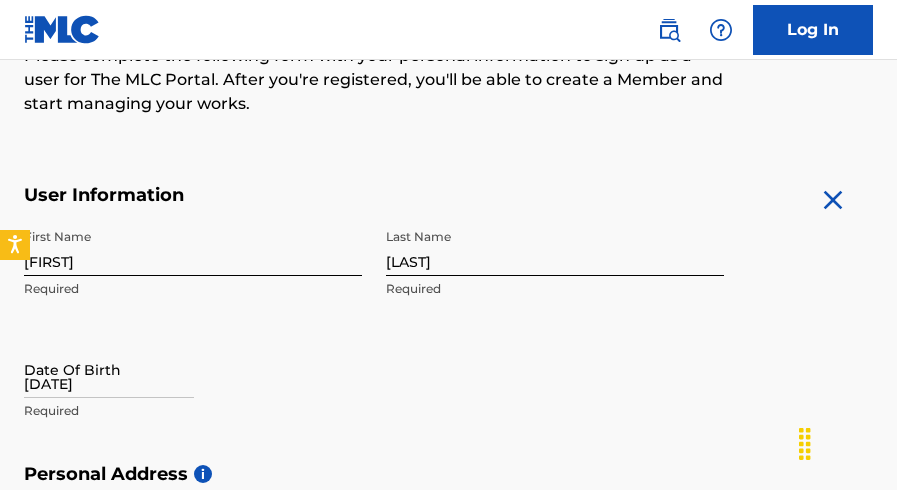click on "[DATE]" at bounding box center (109, 369) 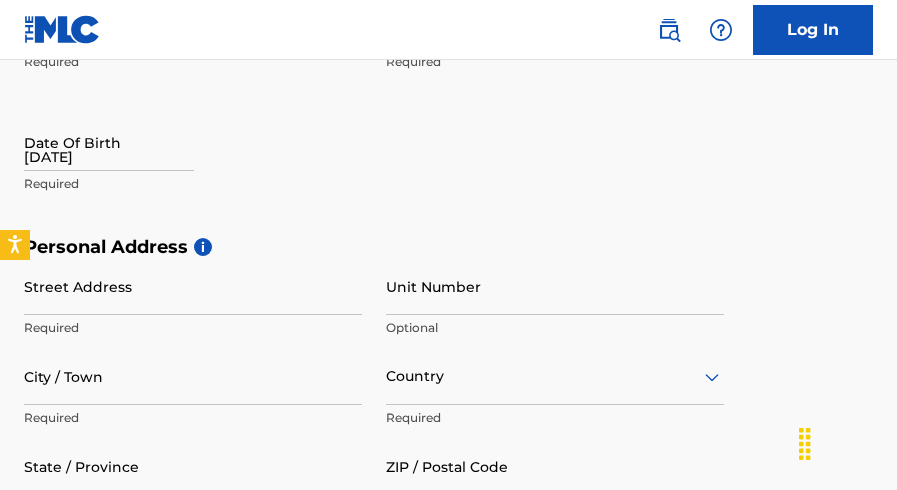 scroll, scrollTop: 468, scrollLeft: 0, axis: vertical 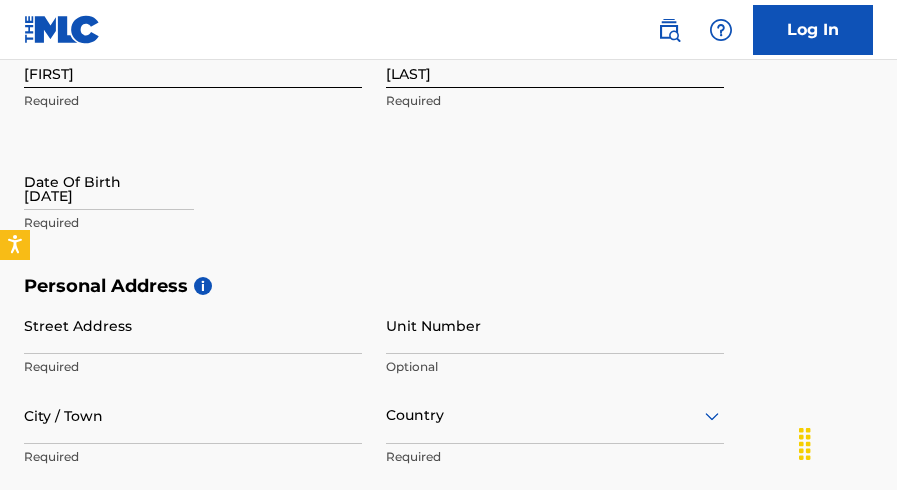 select on "7" 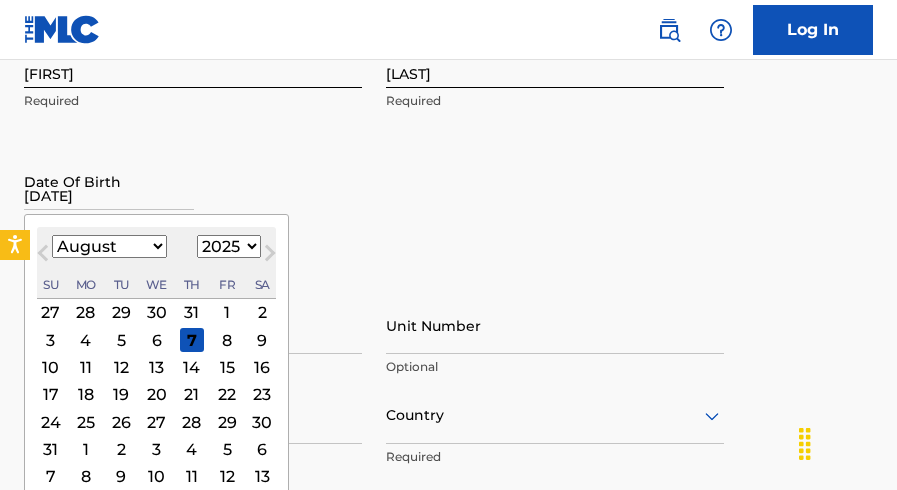 click on "[DATE]" at bounding box center [109, 181] 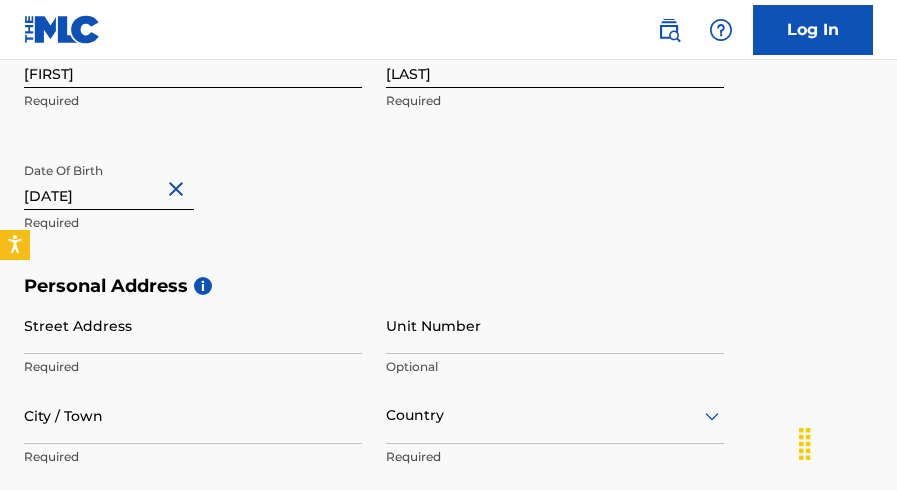 drag, startPoint x: 87, startPoint y: 192, endPoint x: 128, endPoint y: 193, distance: 41.01219 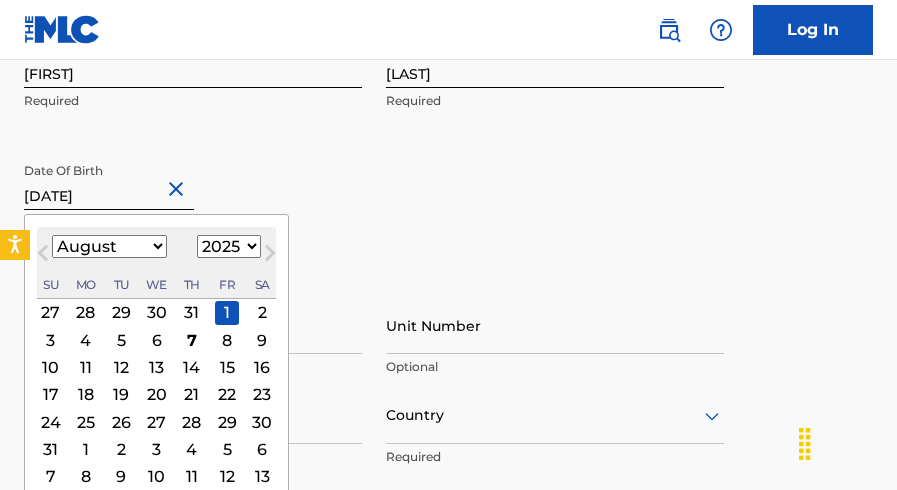 type on "[DATE]" 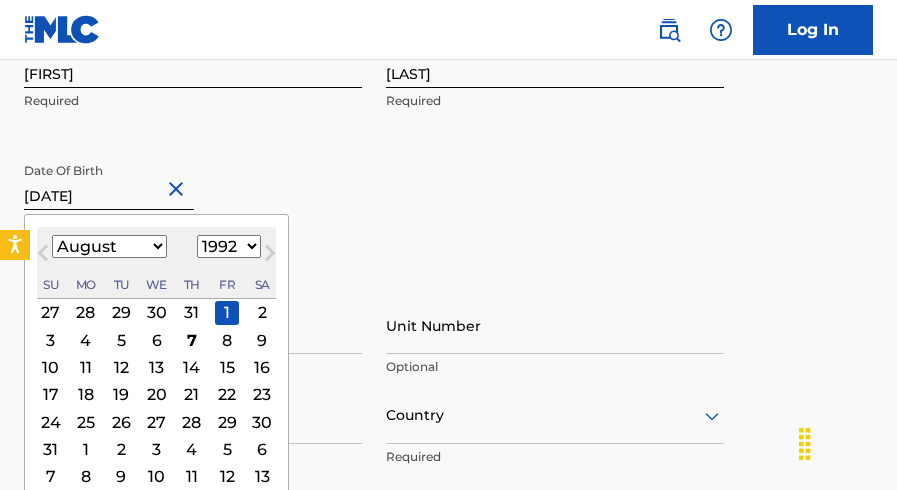 click on "1899 1900 1901 1902 1903 1904 1905 1906 1907 1908 1909 1910 1911 1912 1913 1914 1915 1916 1917 1918 1919 1920 1921 1922 1923 1924 1925 1926 1927 1928 1929 1930 1931 1932 1933 1934 1935 1936 1937 1938 1939 1940 1941 1942 1943 1944 1945 1946 1947 1948 1949 1950 1951 1952 1953 1954 1955 1956 1957 1958 1959 1960 1961 1962 1963 1964 1965 1966 1967 1968 1969 1970 1971 1972 1973 1974 1975 1976 1977 1978 1979 1980 1981 1982 1983 1984 1985 1986 1987 1988 1989 1990 1991 1992 1993 1994 1995 1996 1997 1998 1999 2000 2001 2002 2003 2004 2005 2006 2007 2008 2009 2010 2011 2012 2013 2014 2015 2016 2017 2018 2019 2020 2021 2022 2023 2024 2025 2026 2027 2028 2029 2030 2031 2032 2033 2034 2035 2036 2037 2038 2039 2040 2041 2042 2043 2044 2045 2046 2047 2048 2049 2050 2051 2052 2053 2054 2055 2056 2057 2058 2059 2060 2061 2062 2063 2064 2065 2066 2067 2068 2069 2070 2071 2072 2073 2074 2075 2076 2077 2078 2079 2080 2081 2082 2083 2084 2085 2086 2087 2088 2089 2090 2091 2092 2093 2094 2095 2096 2097 2098 2099 2100" at bounding box center (229, 246) 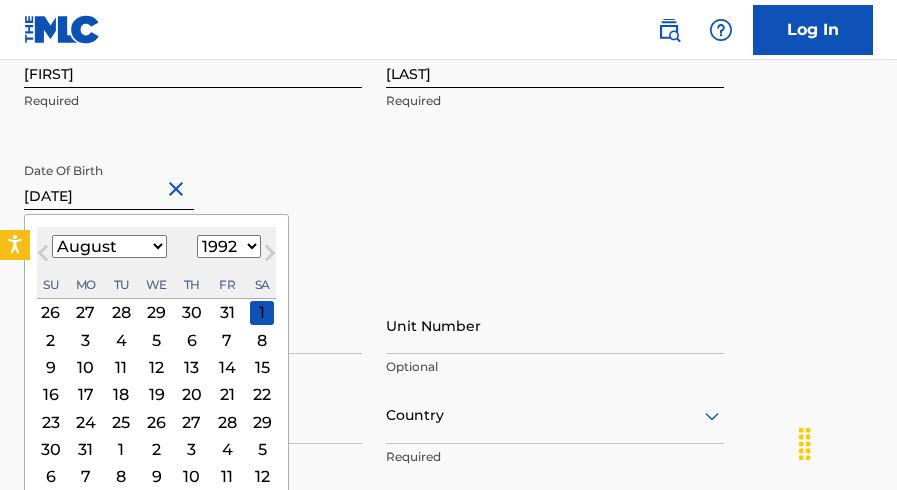 click on "January February March April May June July August September October November December" at bounding box center [109, 246] 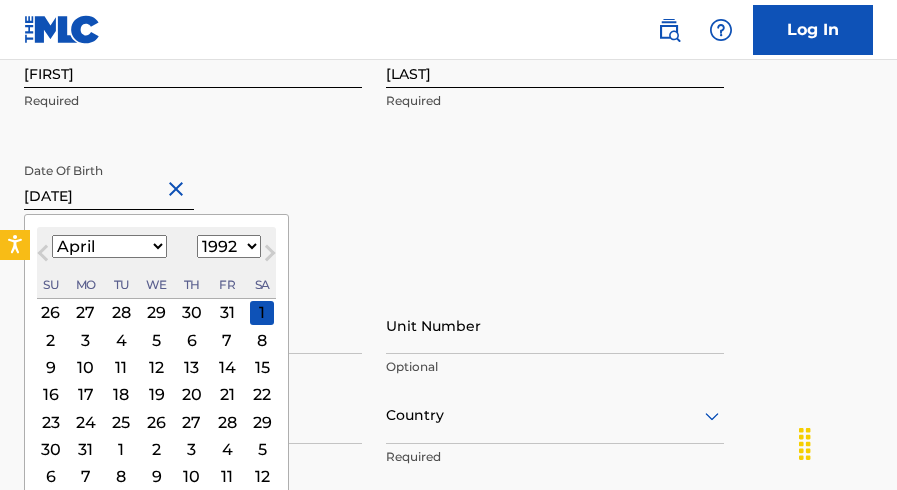 click on "January February March April May June July August September October November December" at bounding box center [109, 246] 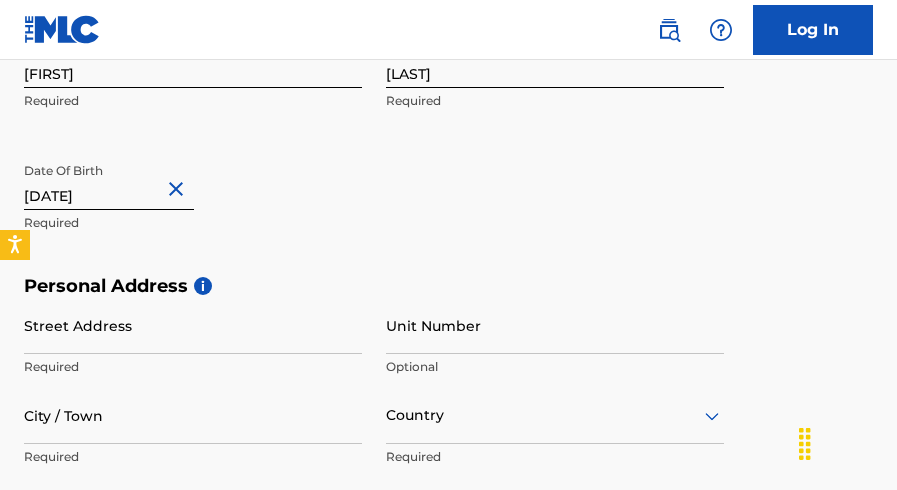 click on "[FIRST] [LAST] [DATE] [DATE]" at bounding box center [374, 153] 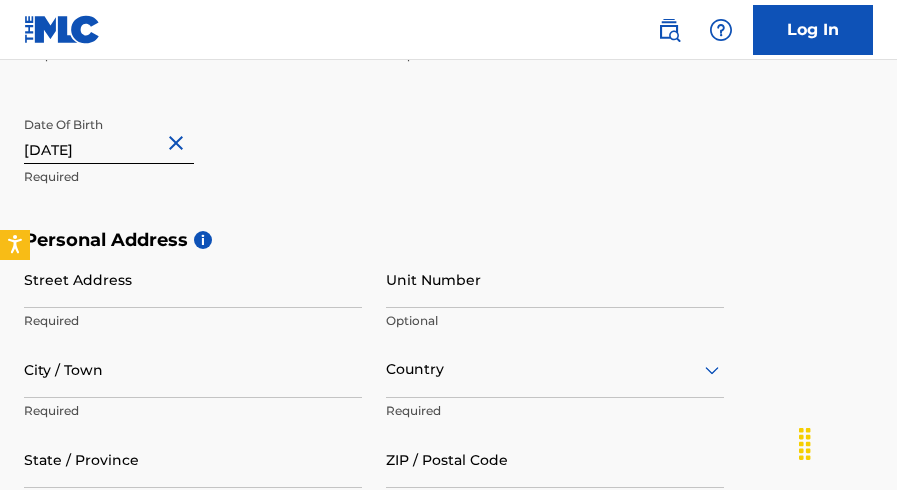 scroll, scrollTop: 548, scrollLeft: 0, axis: vertical 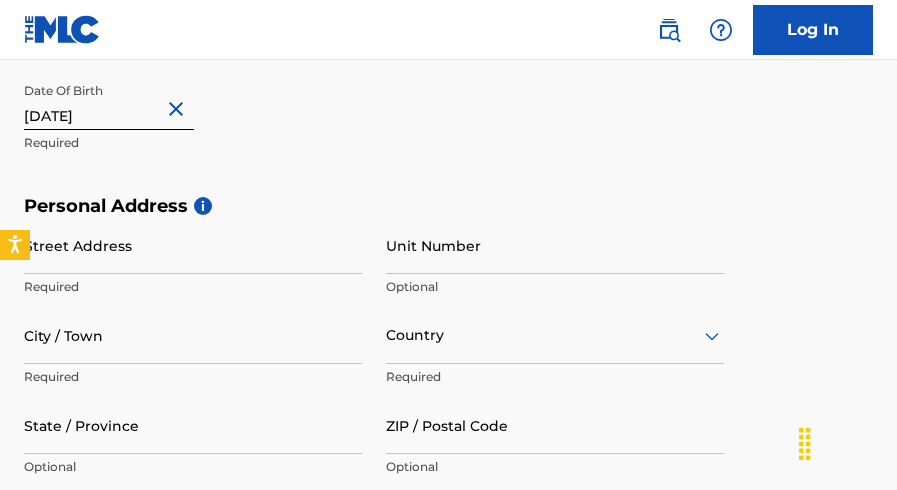 click on "[DATE]" at bounding box center [109, 101] 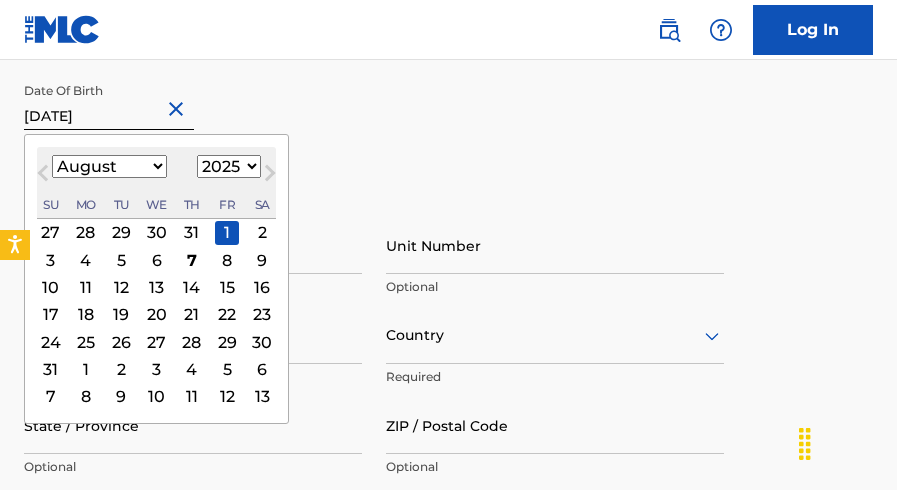 click on "January February March April May June July August September October November December" at bounding box center [109, 166] 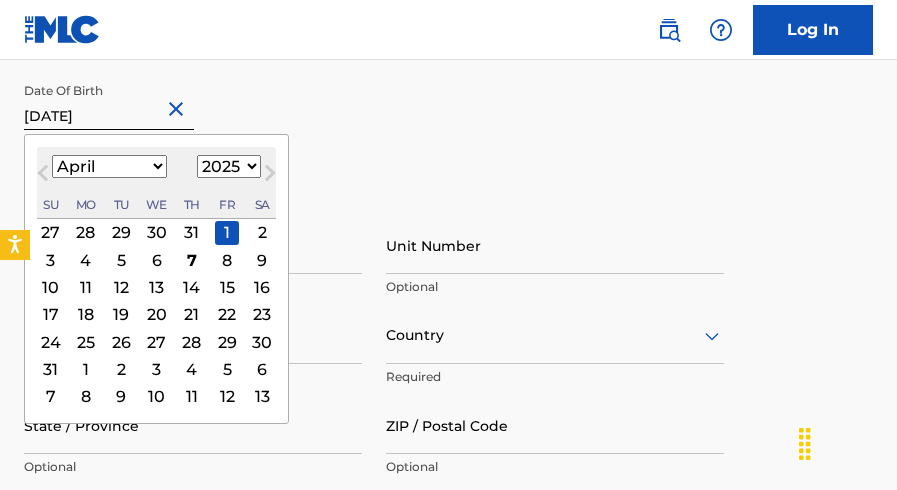 click on "January February March April May June July August September October November December" at bounding box center (109, 166) 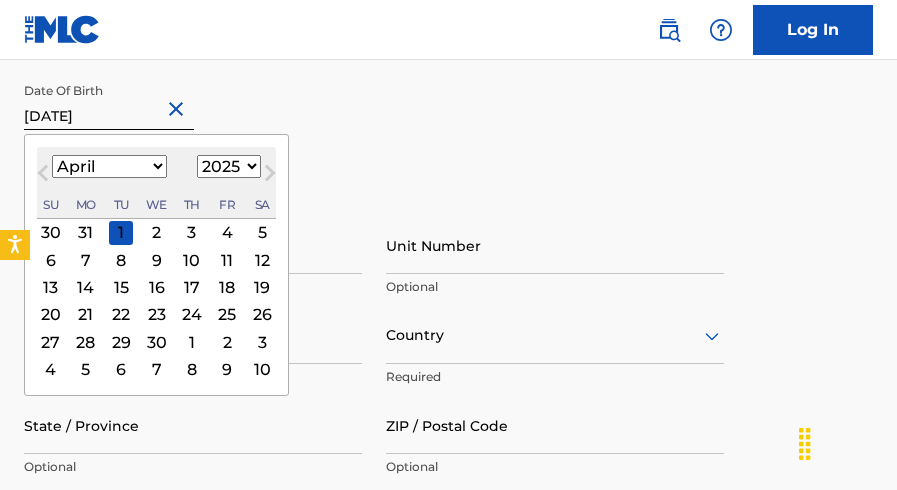 click on "1" at bounding box center [121, 232] 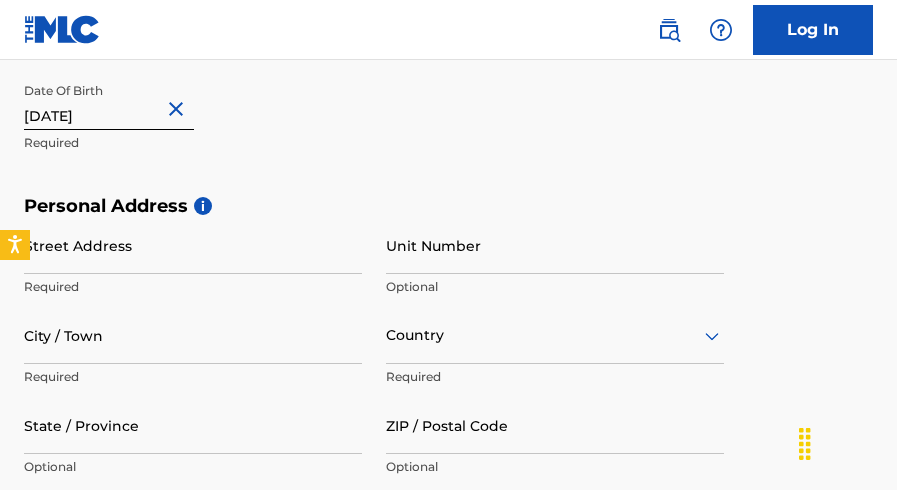 type on "[DATE]" 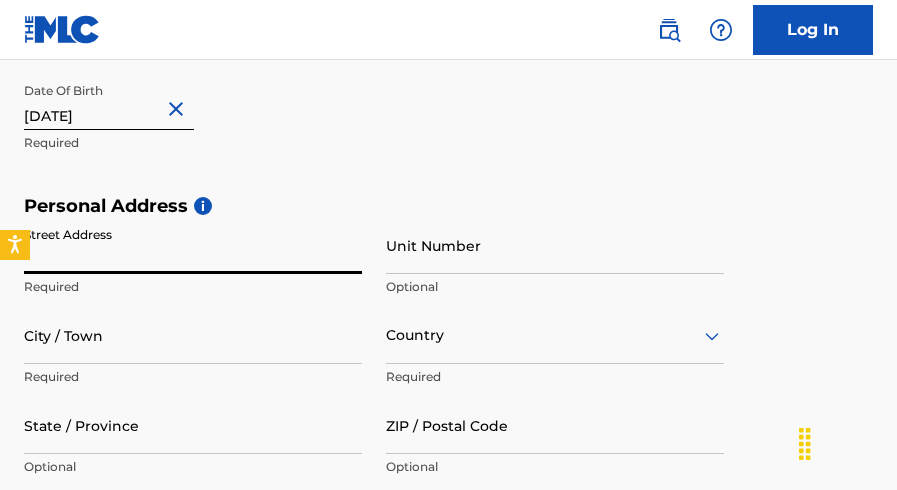 click on "Street Address" at bounding box center [193, 245] 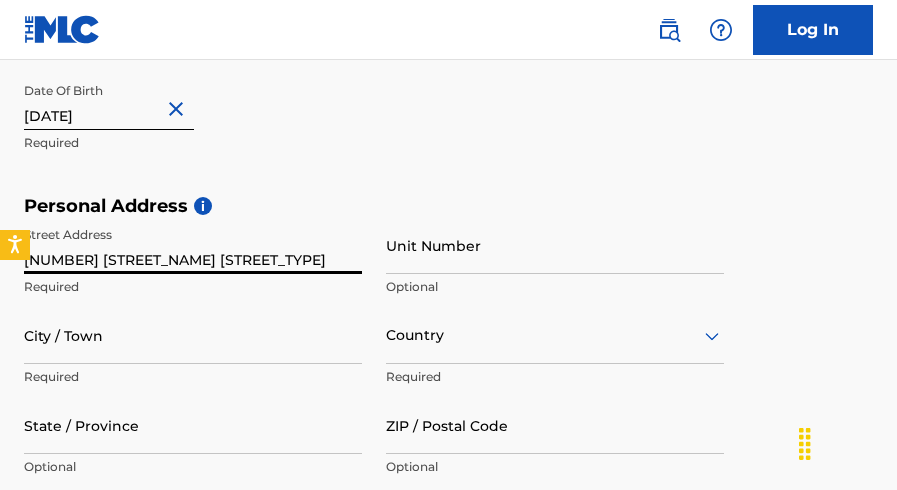 type on "[NUMBER] [STREET_NAME] [STREET_TYPE]" 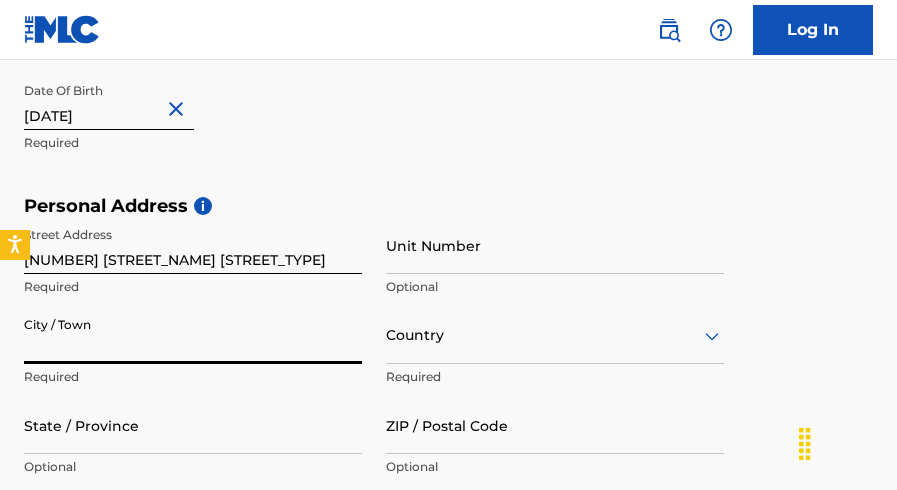 click on "City / Town" at bounding box center (193, 335) 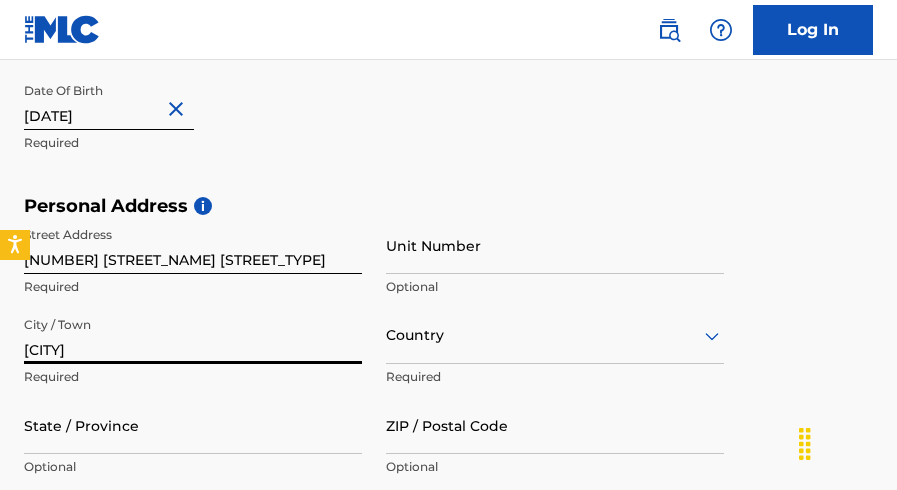 type on "[CITY]" 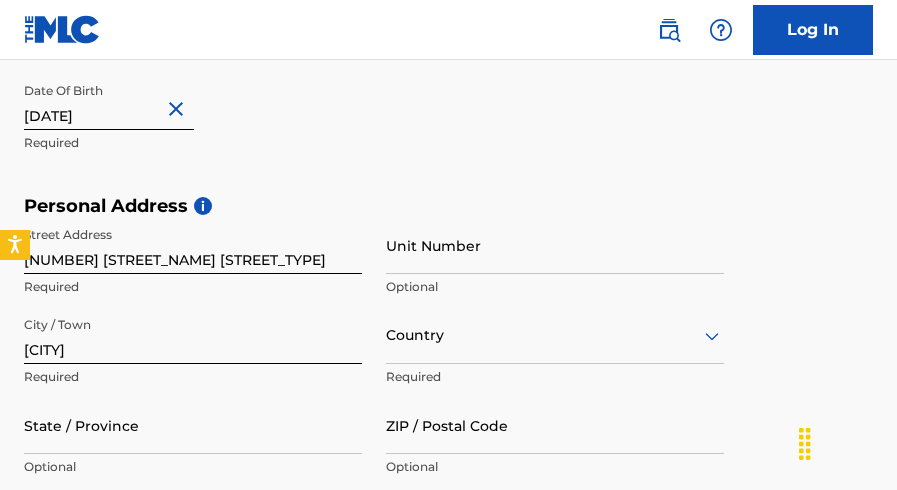 click on "Required" at bounding box center [555, 377] 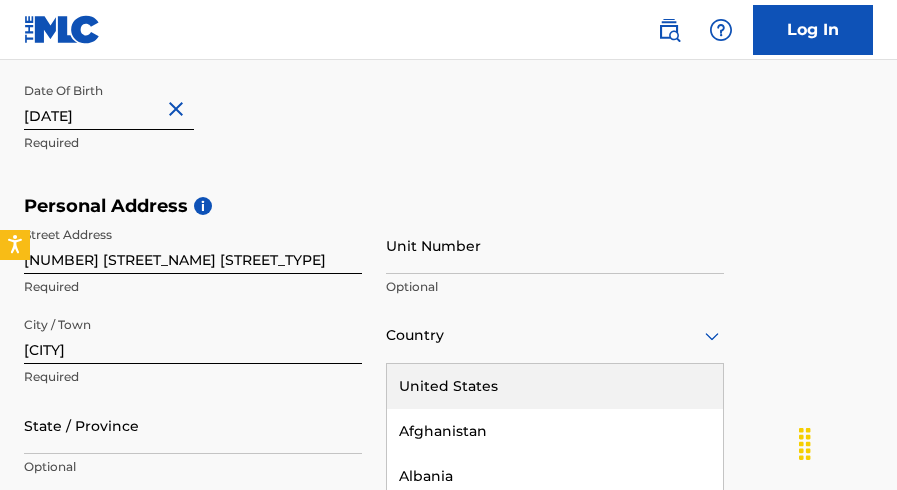 click on "223 results available. Use Up and Down to choose options, press Enter to select the currently focused option, press Escape to exit the menu, press Tab to select the option and exit the menu. Country United States Afghanistan Albania Algeria Andorra Angola Anguilla Antigua and Barbuda Argentina Armenia Aruba Australia Austria Azerbaijan Bahamas Bahrain Bangladesh Barbados Belarus Belgium Belize Benin Bermuda Bhutan Bolivia Bosnia and Herzegovina Botswana Brazil Brunei Darussalam Bulgaria Burkina Faso Burundi Cambodia Cameroon Canada Cape Verde Cayman Islands Central African Republic Chad Chile China Colombia Comoros Congo Congo, the Democratic Republic of the Cook Islands Costa Rica Cote D'Ivoire Croatia Cuba Cyprus Czech Republic Denmark Djibouti Dominica Dominican Republic Ecuador Egypt El Salvador Equatorial Guinea Eritrea Estonia Ethiopia Falkland Islands (Malvinas) Faroe Islands Fiji Finland France French Guiana French Polynesia Gabon Gambia Georgia Germany Ghana Gibraltar Greece Greenland Grenada Guinea" at bounding box center [555, 335] 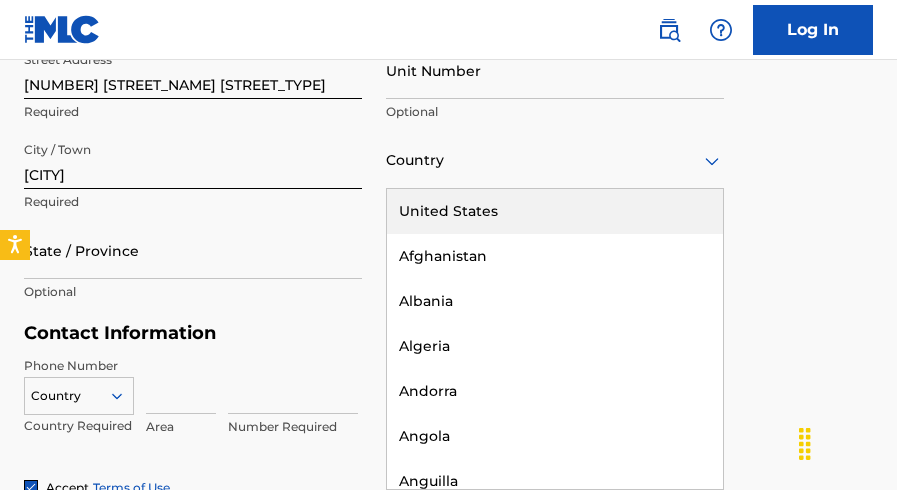 click on "United States" at bounding box center [555, 211] 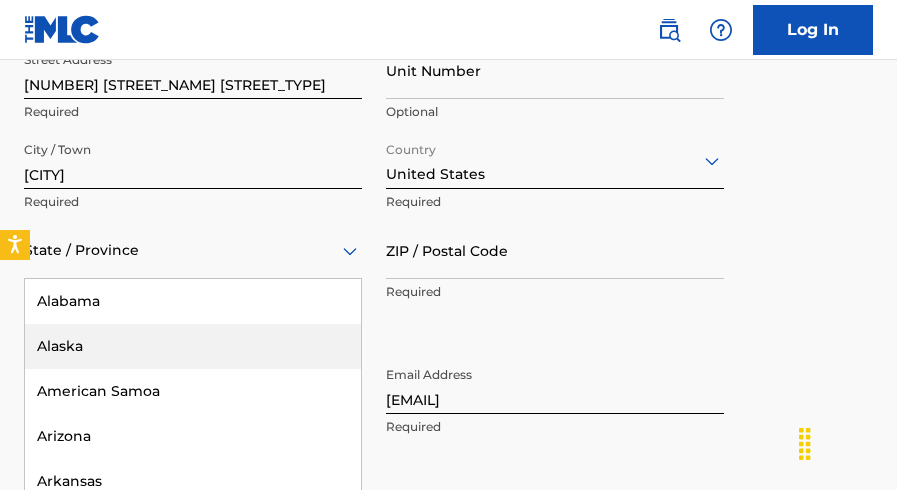 scroll, scrollTop: 813, scrollLeft: 0, axis: vertical 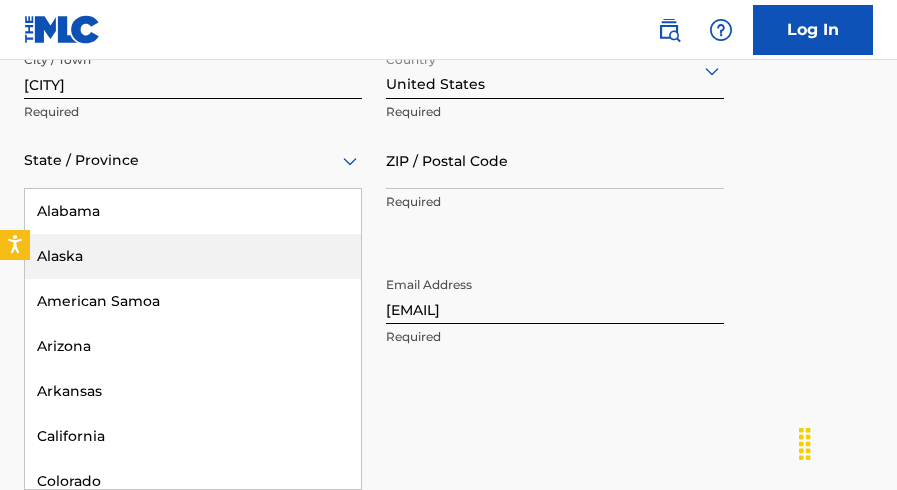 click on "57 results available. Use Up and Down to choose options, press Enter to select the currently focused option, press Escape to exit the menu, press Tab to select the option and exit the menu. State / Province Alabama Alaska American Samoa Arizona Arkansas California Colorado Connecticut Delaware District of Columbia Florida Georgia Guam Hawaii Idaho Illinois Indiana Iowa Kansas Kentucky Louisiana Maine Maryland Massachusetts Michigan Minnesota Mississippi Missouri Montana Nebraska Nevada New Hampshire New Jersey New Mexico New York North Carolina North Dakota Northern Mariana Islands Ohio Oklahoma Oregon Pennsylvania Puerto Rico Puerto Rico Rhode Island South Carolina South Dakota Tennessee Texas Utah Vermont Virgin Islands, U.S. Virginia Washington West Virginia Wisconsin Wyoming" at bounding box center (193, 160) 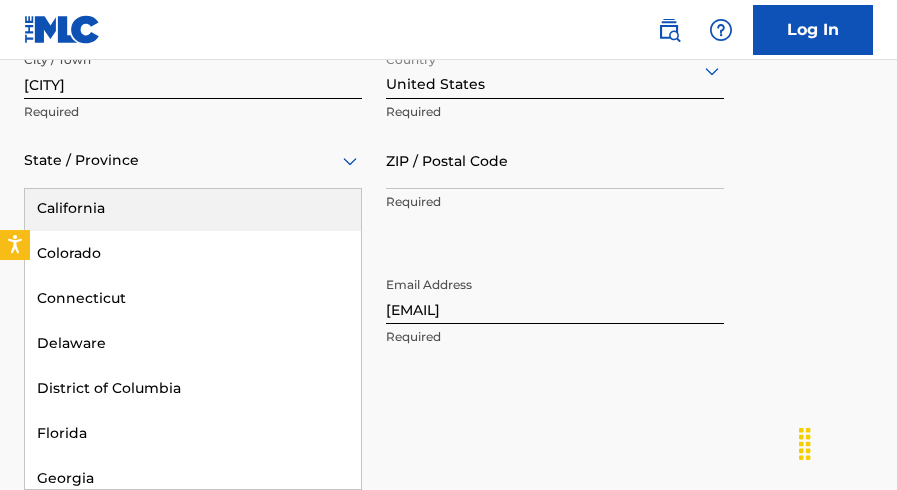 scroll, scrollTop: 240, scrollLeft: 0, axis: vertical 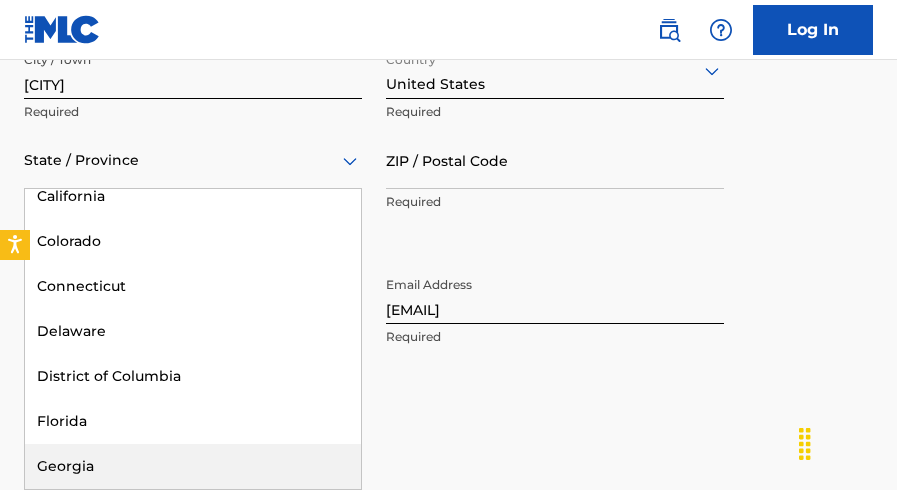 click on "Georgia" at bounding box center (193, 466) 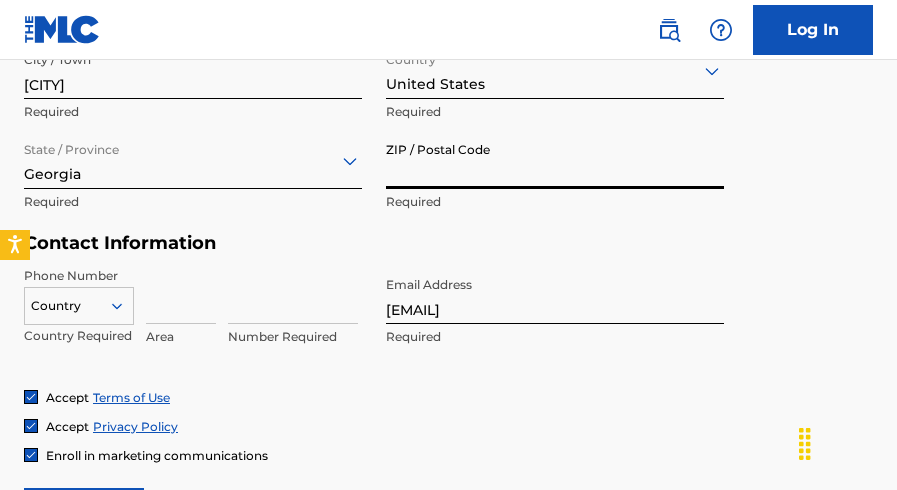click on "ZIP / Postal Code" at bounding box center (555, 160) 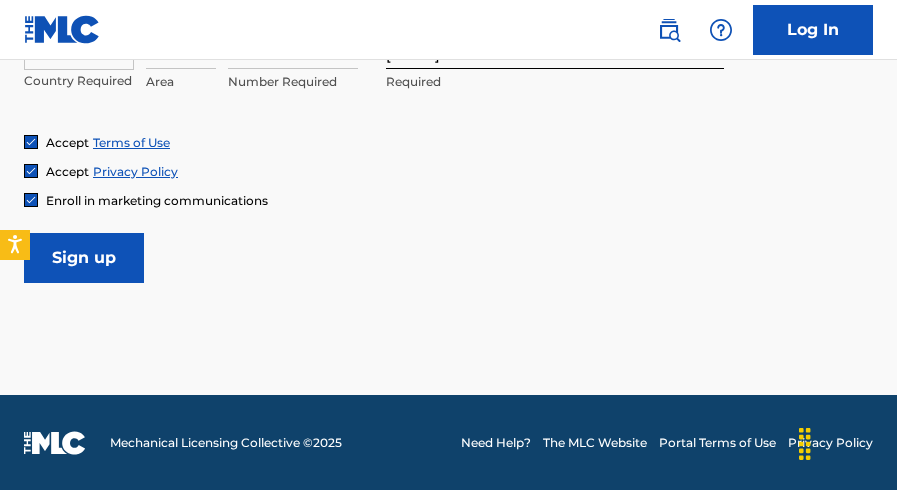 scroll, scrollTop: 979, scrollLeft: 0, axis: vertical 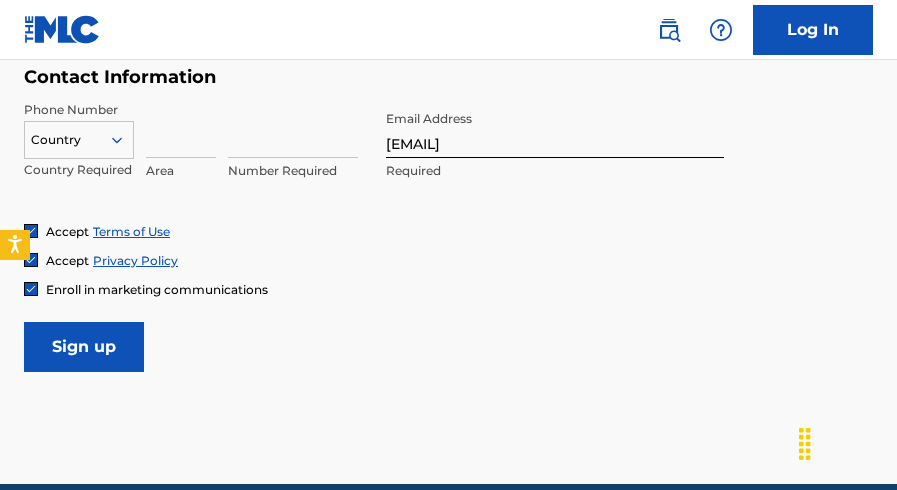 type on "[POSTAL_CODE]" 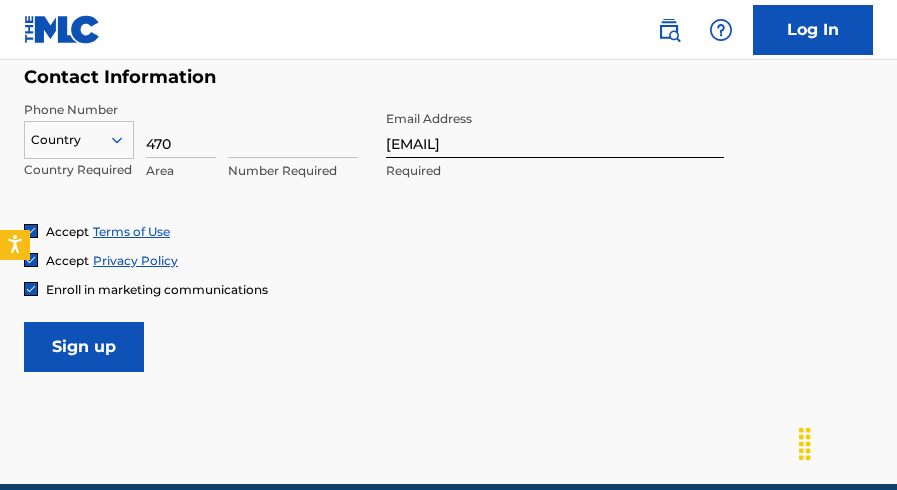 type on "470" 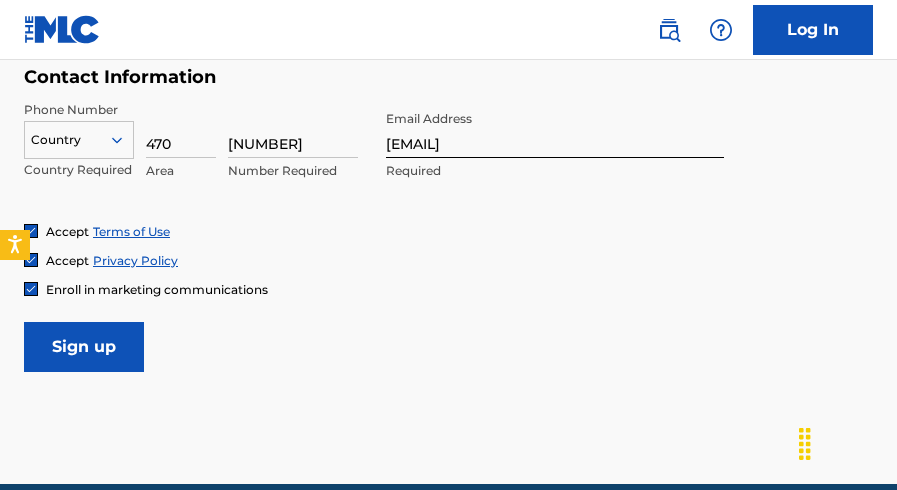 type on "[NUMBER]" 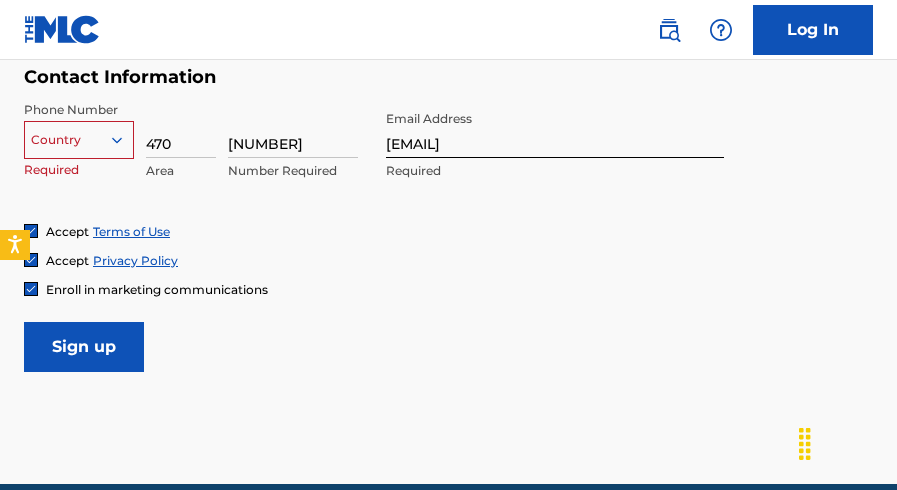click 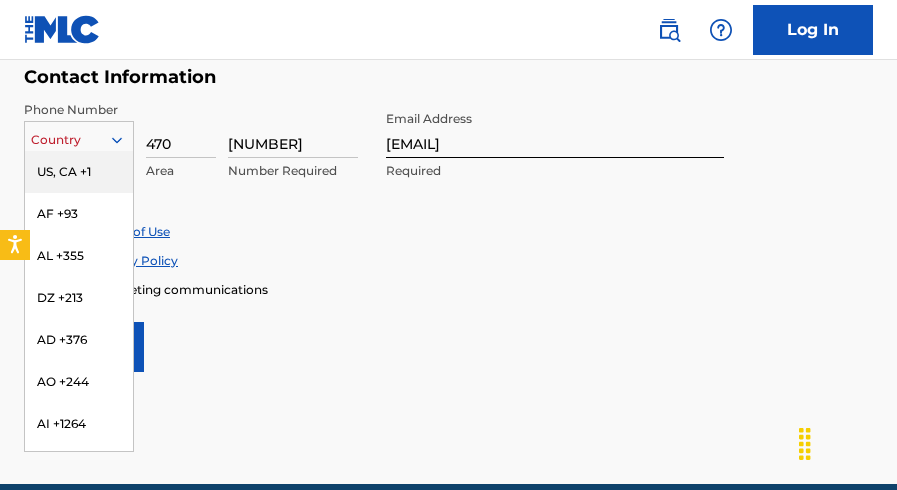 click on "US, CA +1" at bounding box center [79, 172] 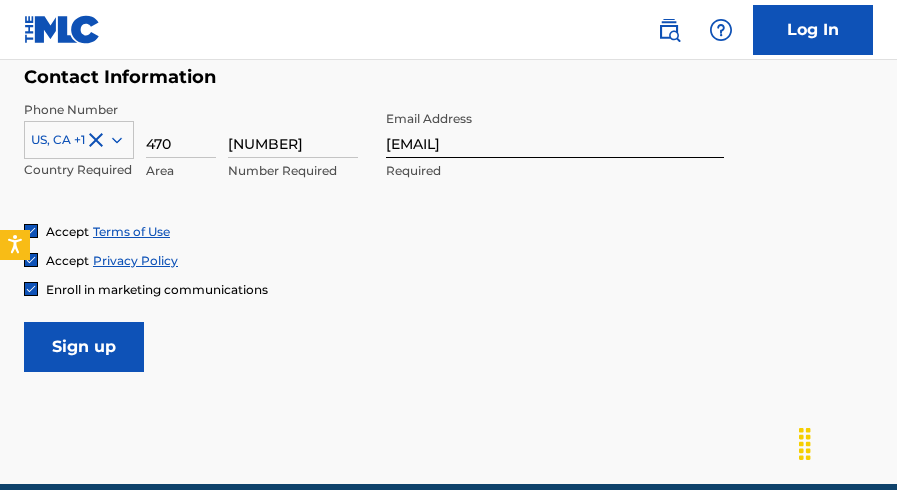 click on "Sign up" at bounding box center [84, 347] 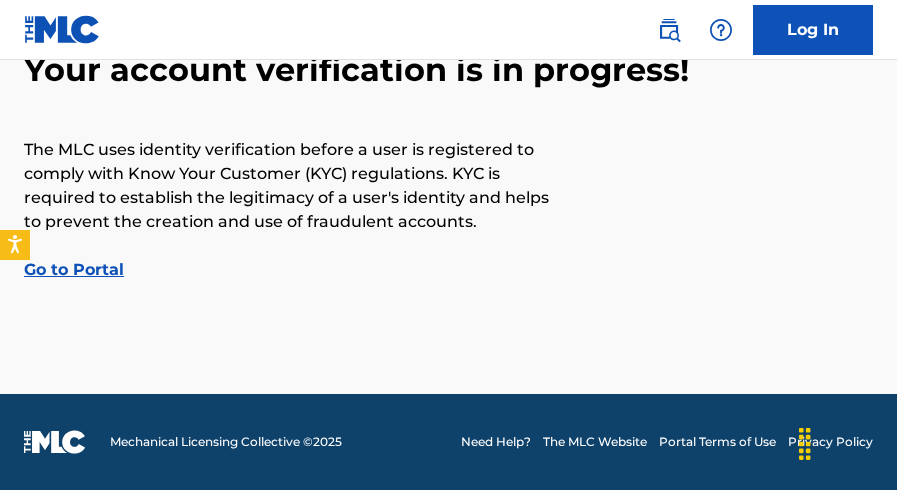 scroll, scrollTop: 0, scrollLeft: 0, axis: both 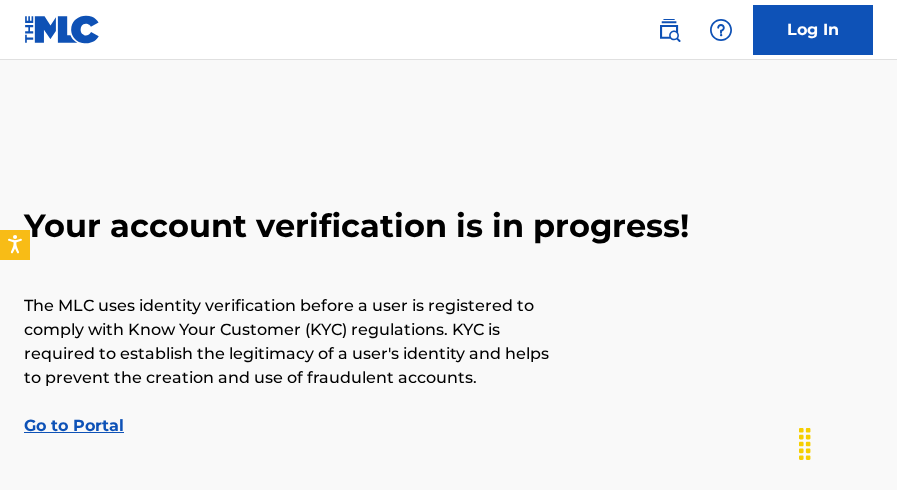 click on "Your account verification is in progress! The MLC uses identity verification before a user is registered to comply with Know Your Customer (KYC) regulations. KYC is required to establish the legitimacy of a user's identity and helps to prevent the creation and use of fraudulent accounts. Go to Portal" at bounding box center (448, 305) 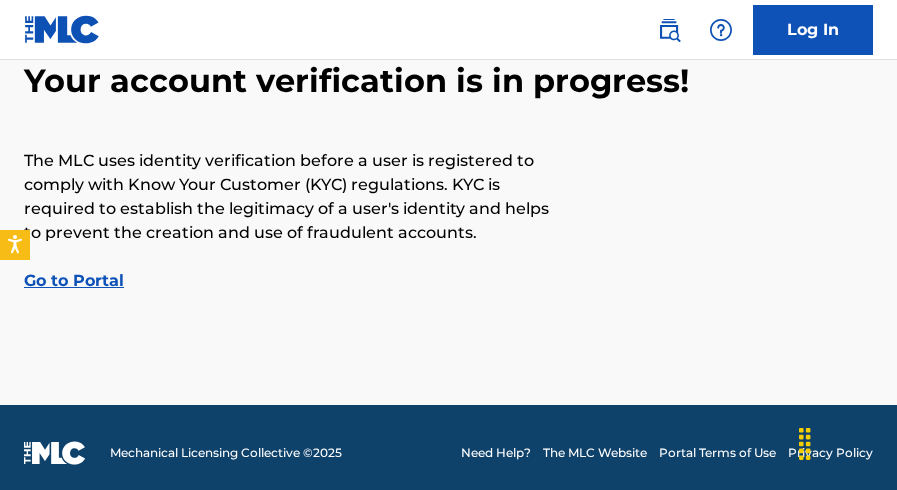 scroll, scrollTop: 156, scrollLeft: 0, axis: vertical 